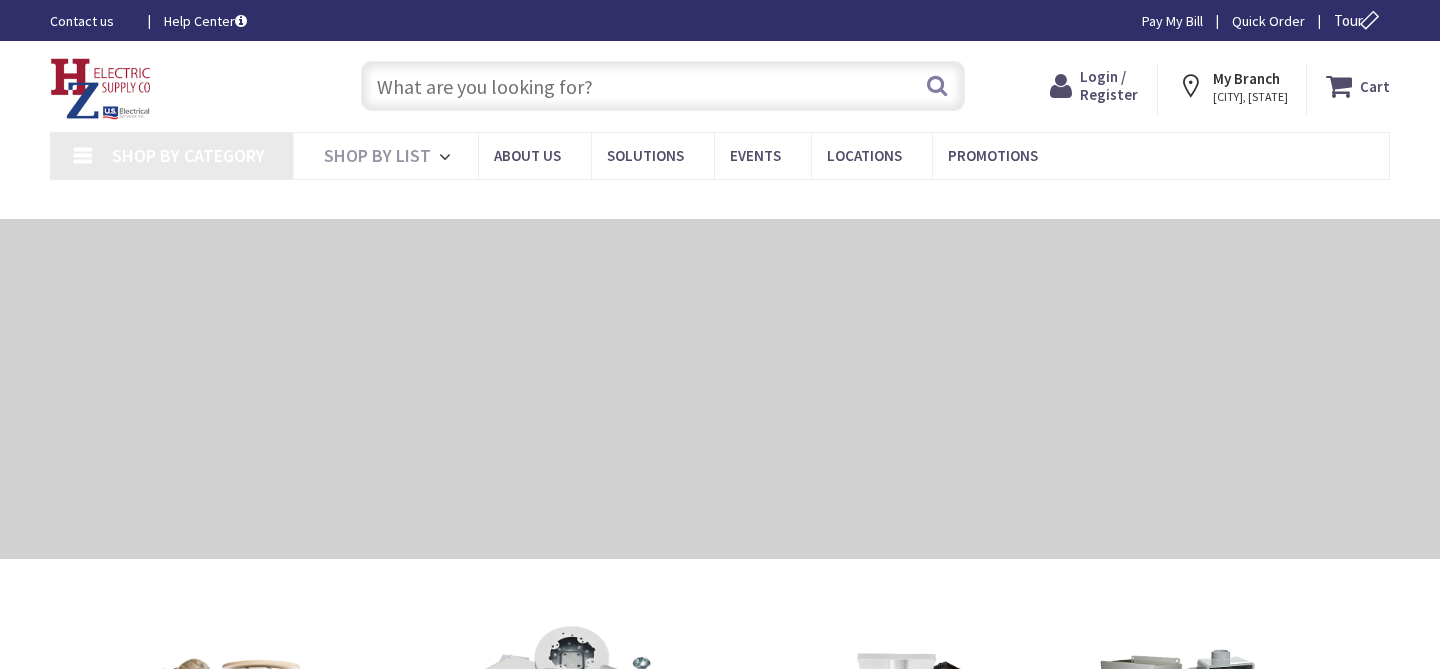 scroll, scrollTop: 0, scrollLeft: 0, axis: both 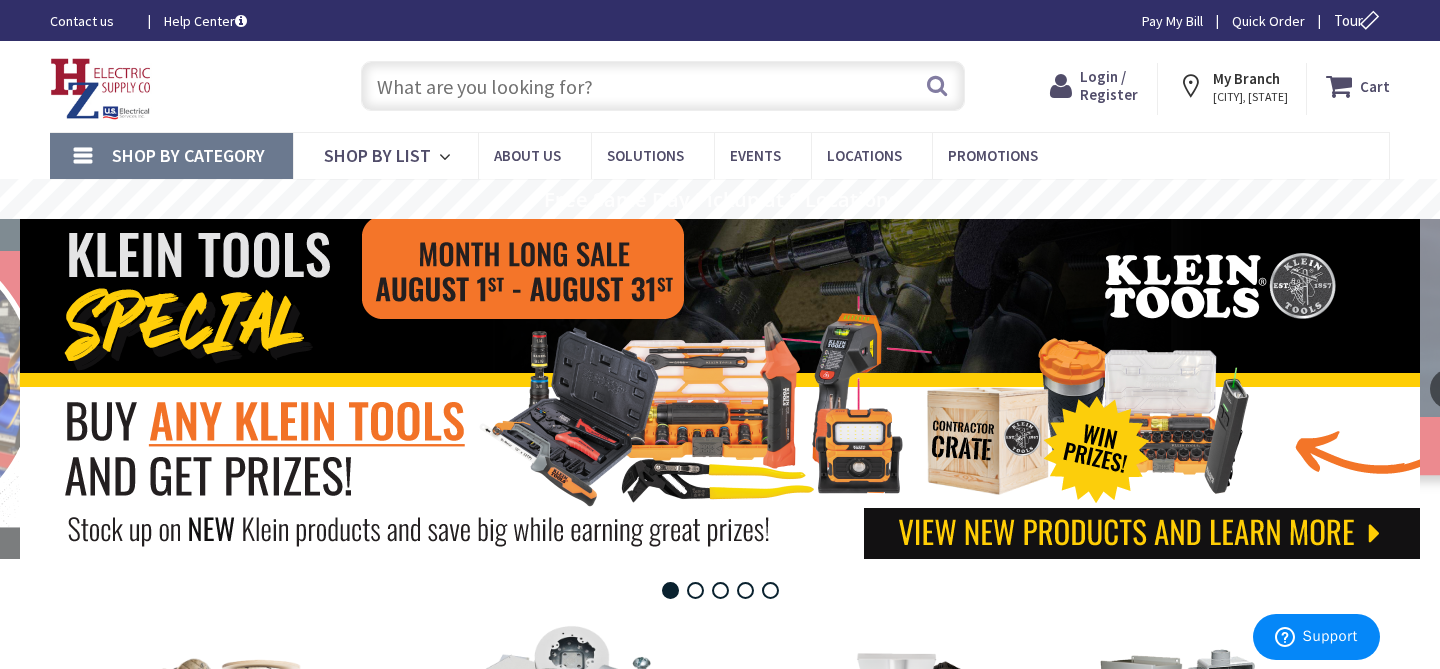 click at bounding box center (663, 86) 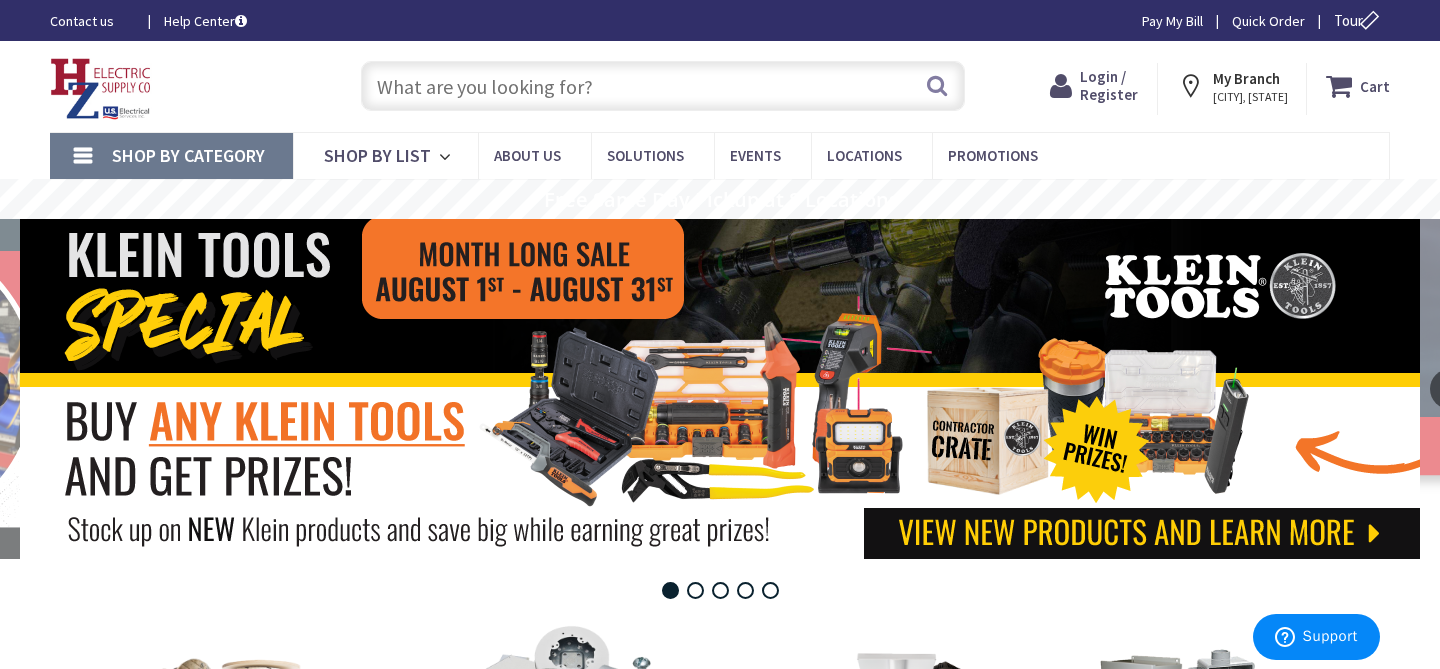 paste on "WAC Lighting EN-24100-RB2 120V Input 24V Output 100W Remote Enclosed Electronic Transformer, Black" 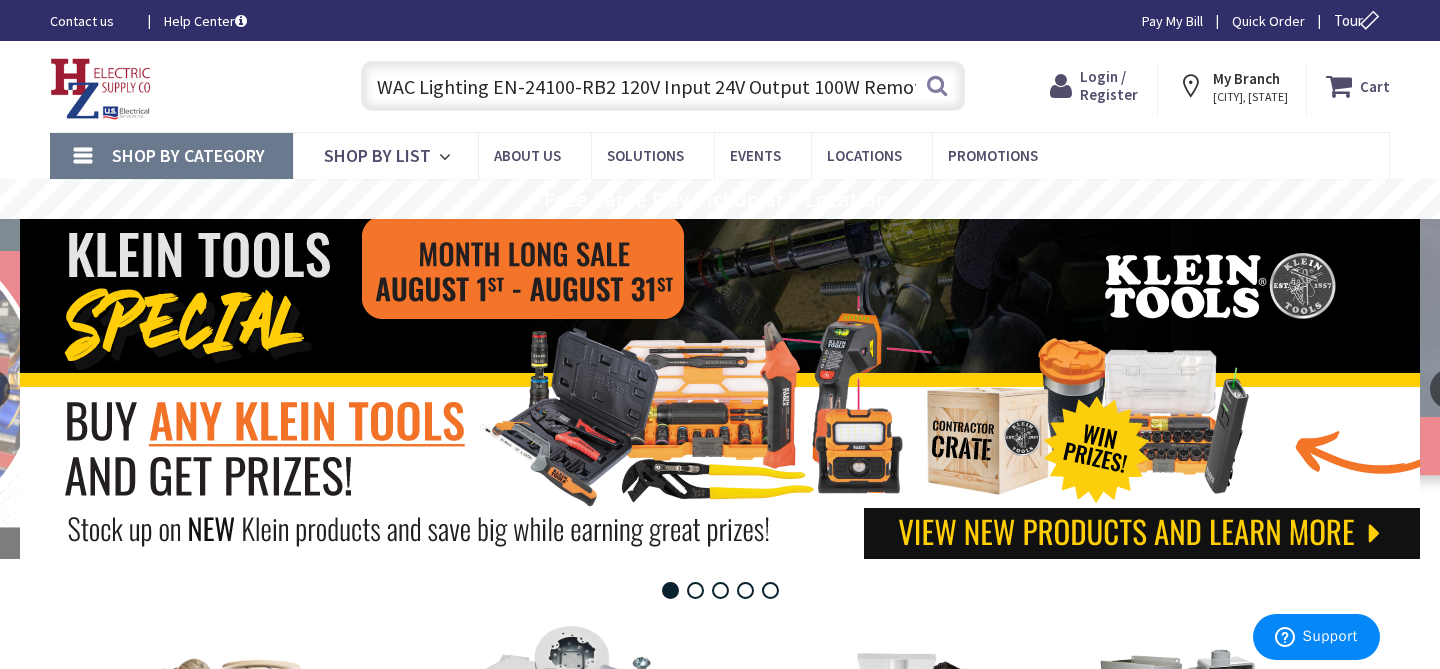scroll, scrollTop: 0, scrollLeft: 330, axis: horizontal 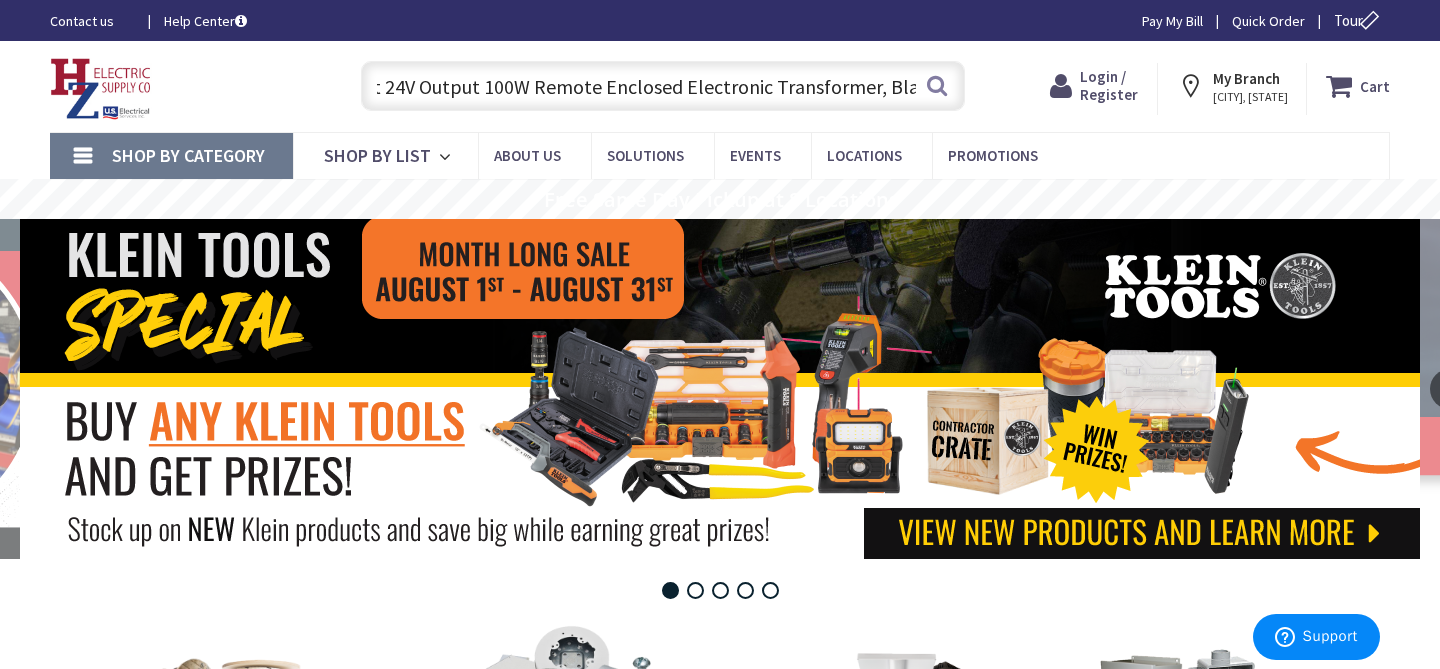 click on "WAC Lighting EN-24100-RB2 120V Input 24V Output 100W Remote Enclosed Electronic Transformer, Black" at bounding box center [663, 86] 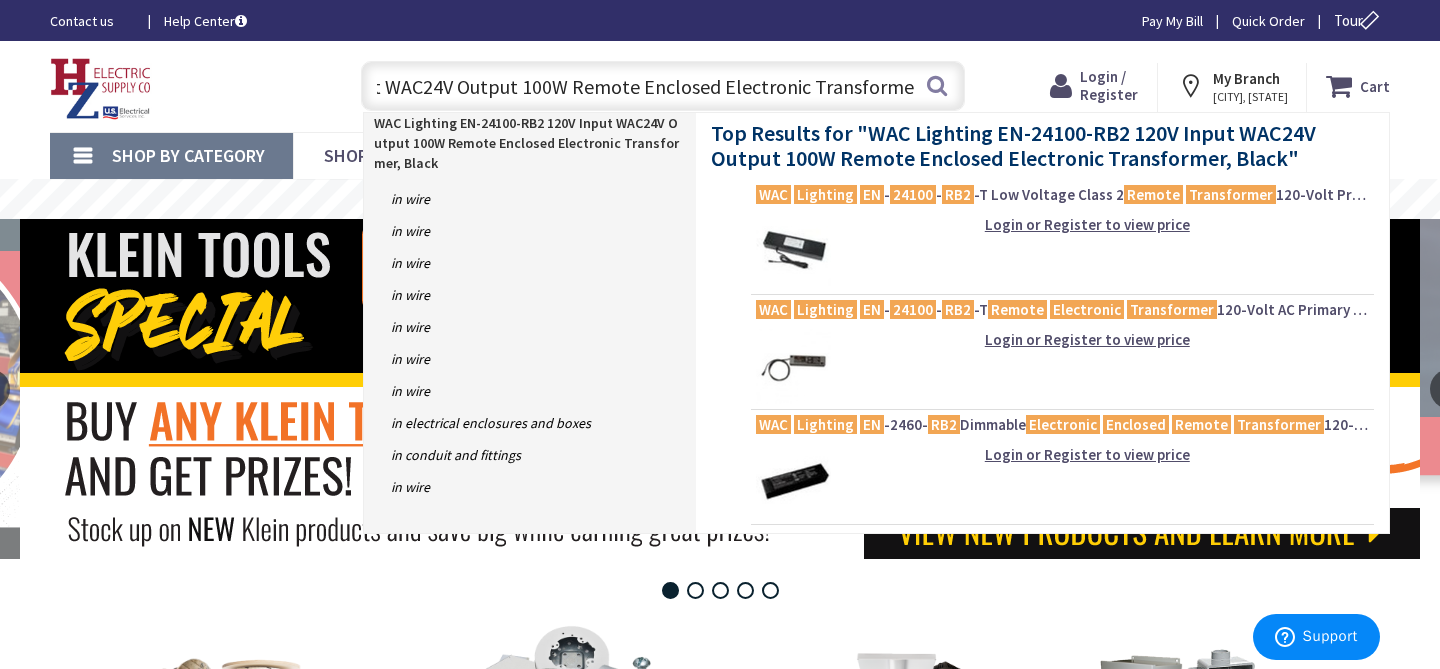 type on "WAC Lighting EN-24100-RB2 120V Input WAC 24V Output 100W Remote Enclosed Electronic Transformer, Black" 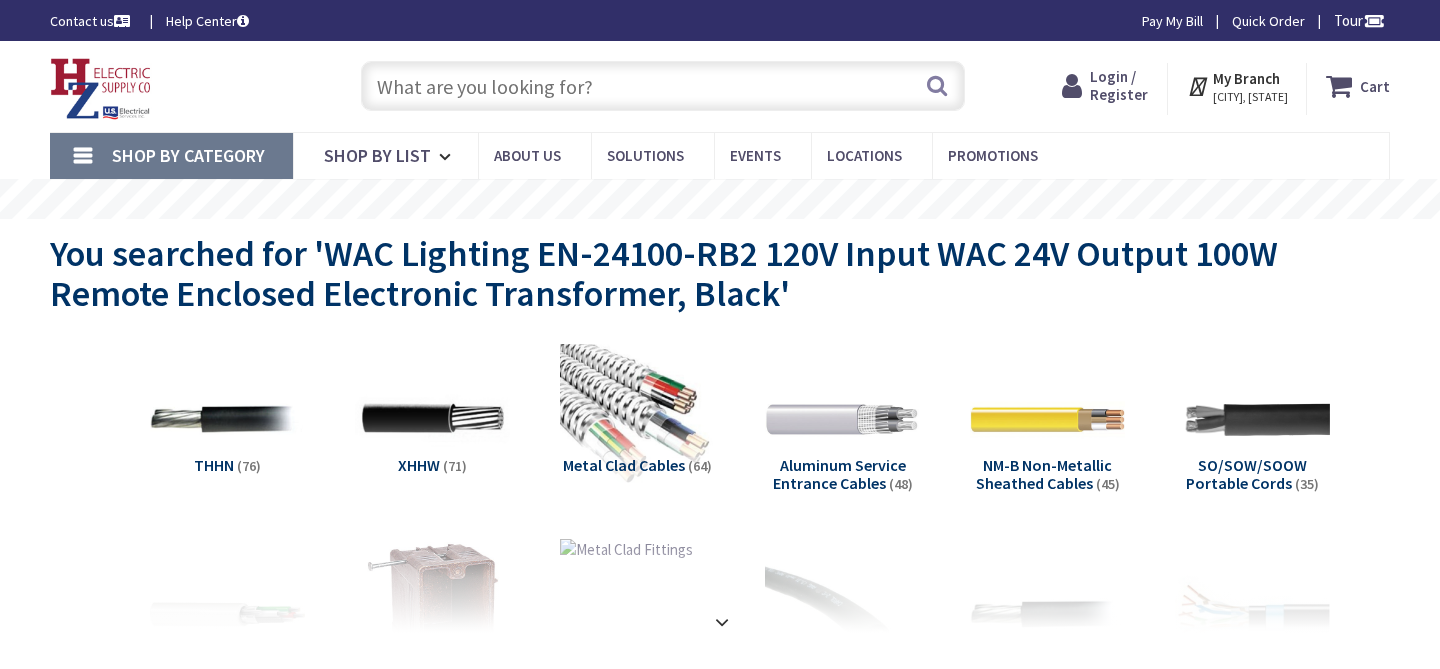 scroll, scrollTop: 0, scrollLeft: 0, axis: both 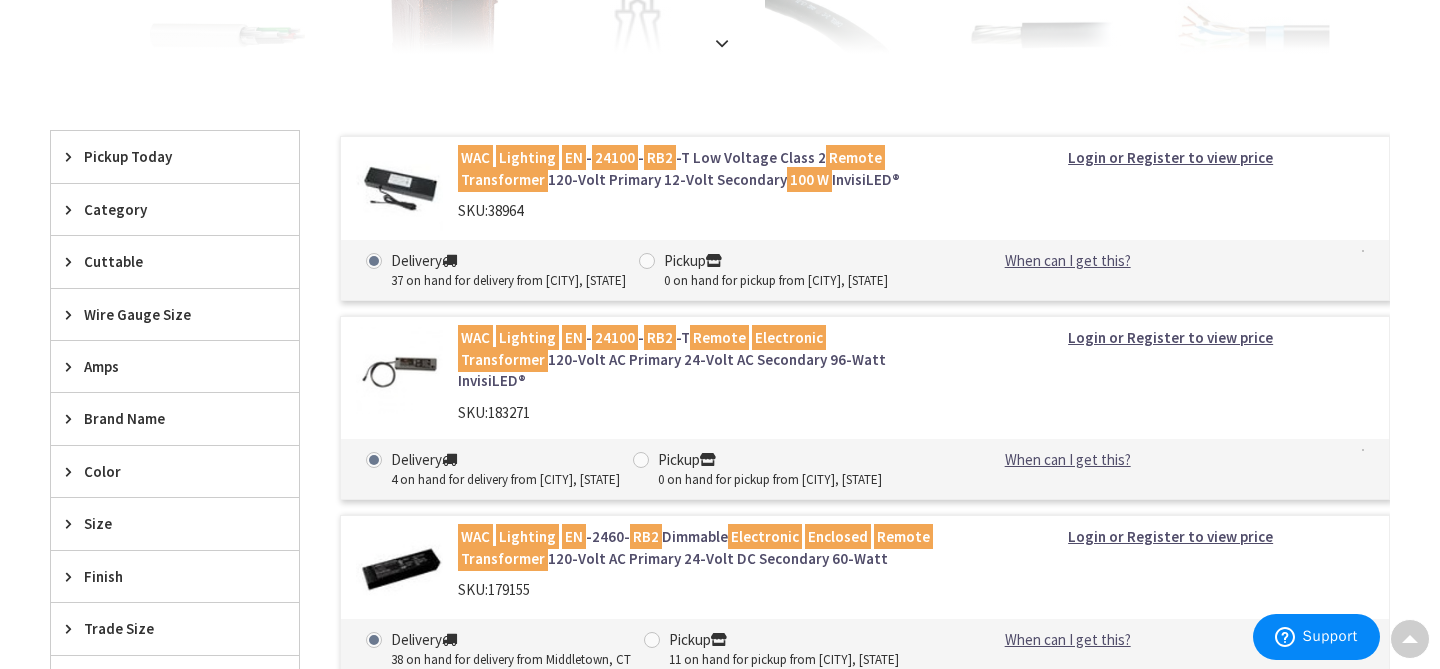 click on "WAC   Lighting   EN - 24100 - RB2 -T  Remote   Electronic   Transformer  120-Volt AC Primary 24-Volt AC Secondary 96-Watt InvisiLED®" at bounding box center (697, 359) 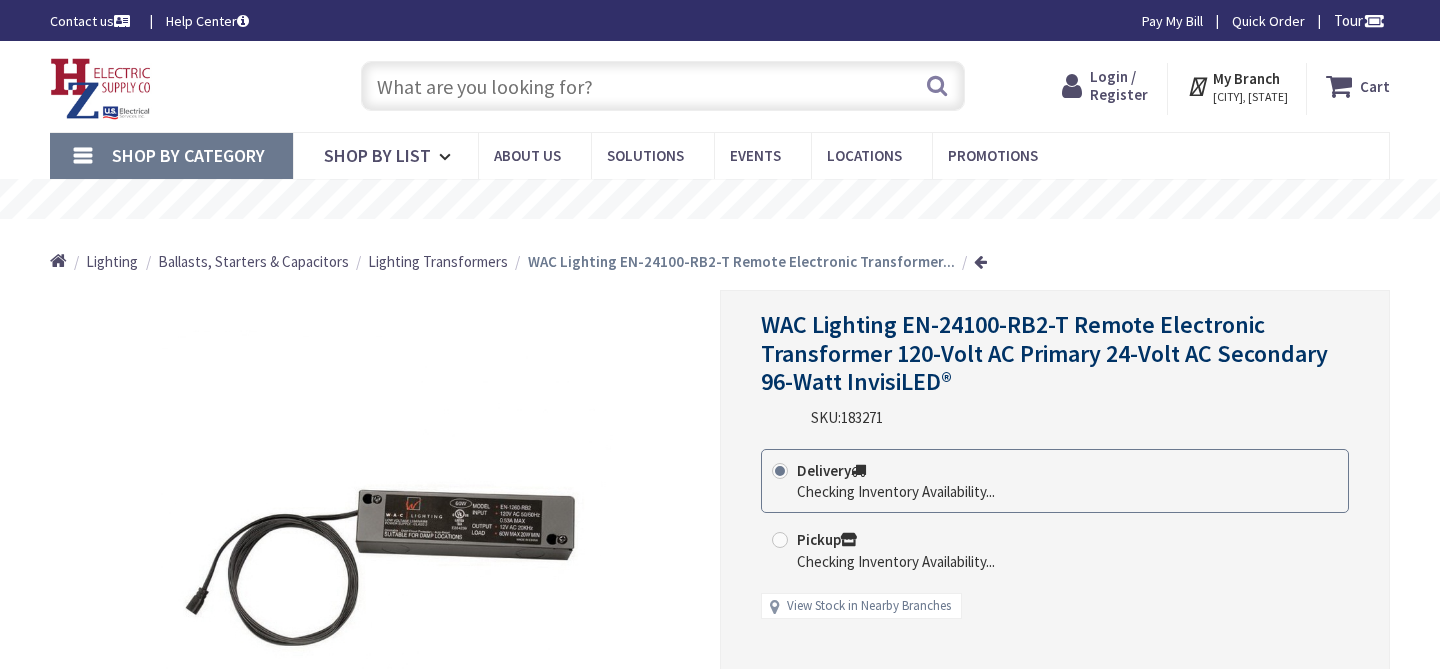 scroll, scrollTop: 0, scrollLeft: 0, axis: both 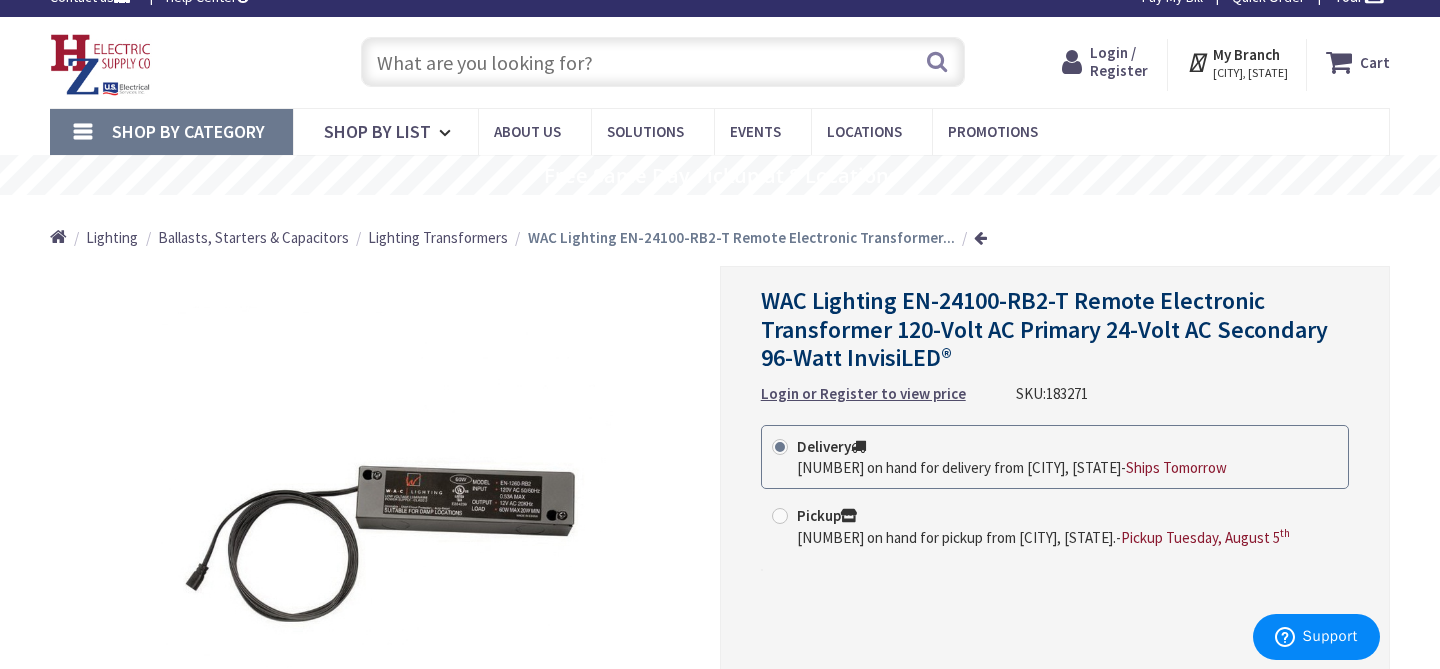 click on "Login / Register" at bounding box center (1119, 61) 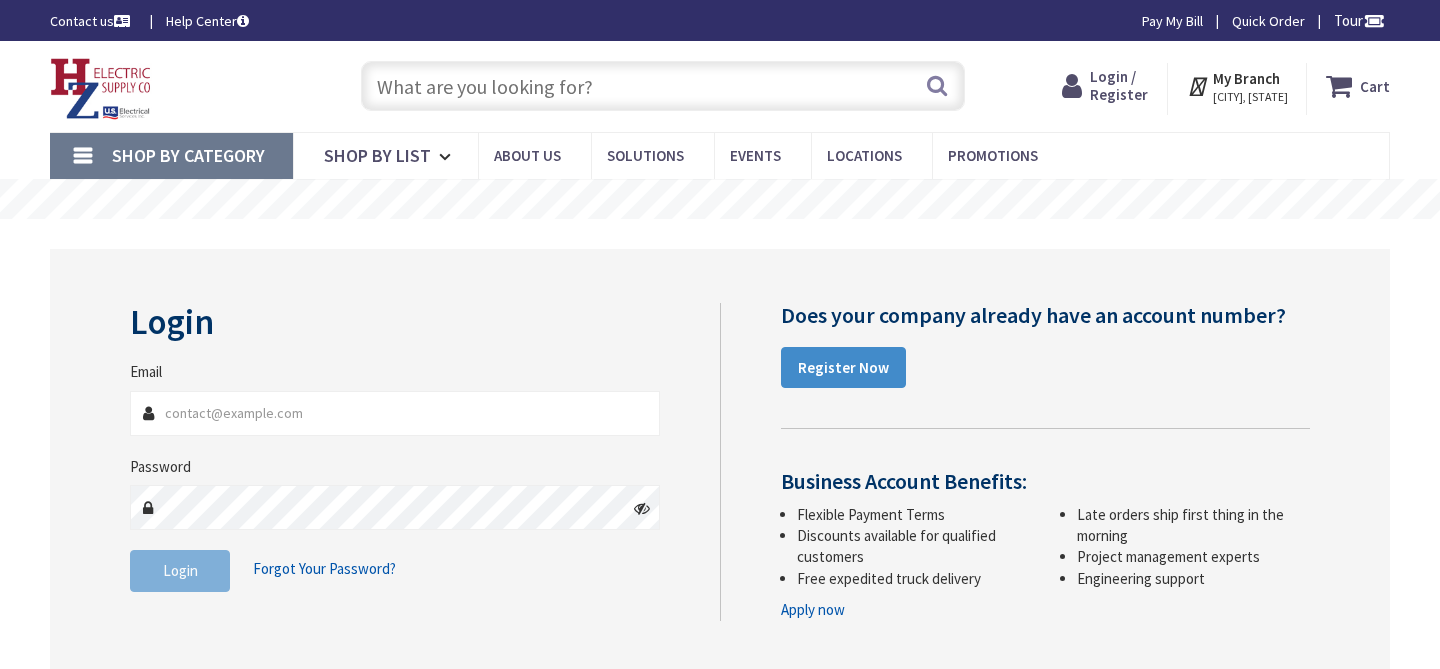 scroll, scrollTop: 0, scrollLeft: 0, axis: both 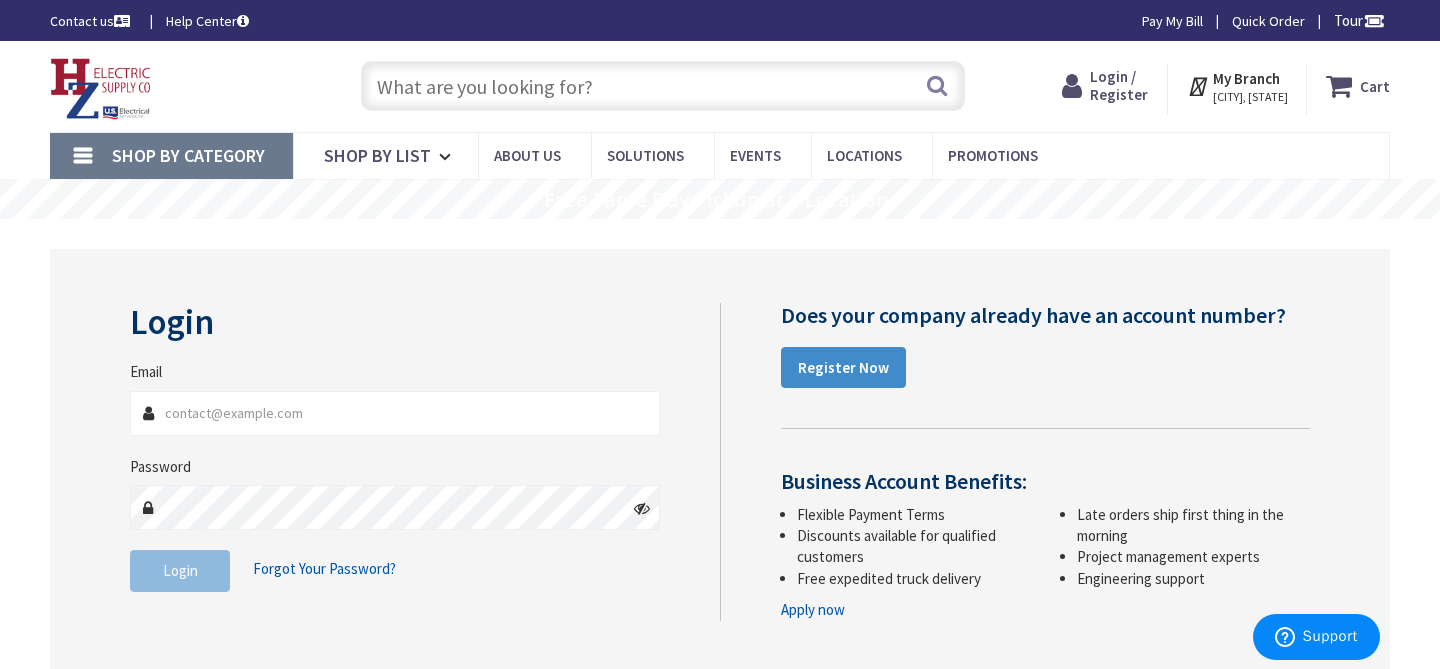 type on "johnconteelectric@gmail.com" 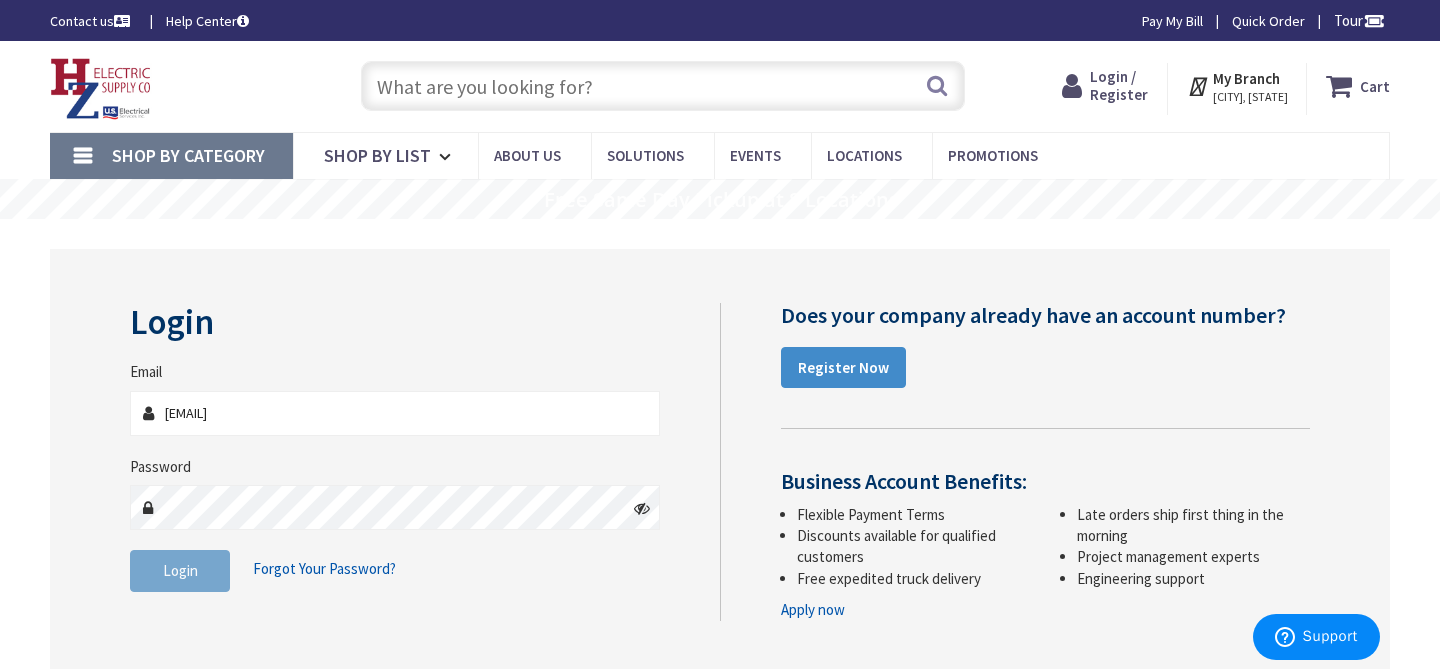 click on "Login" at bounding box center [180, 571] 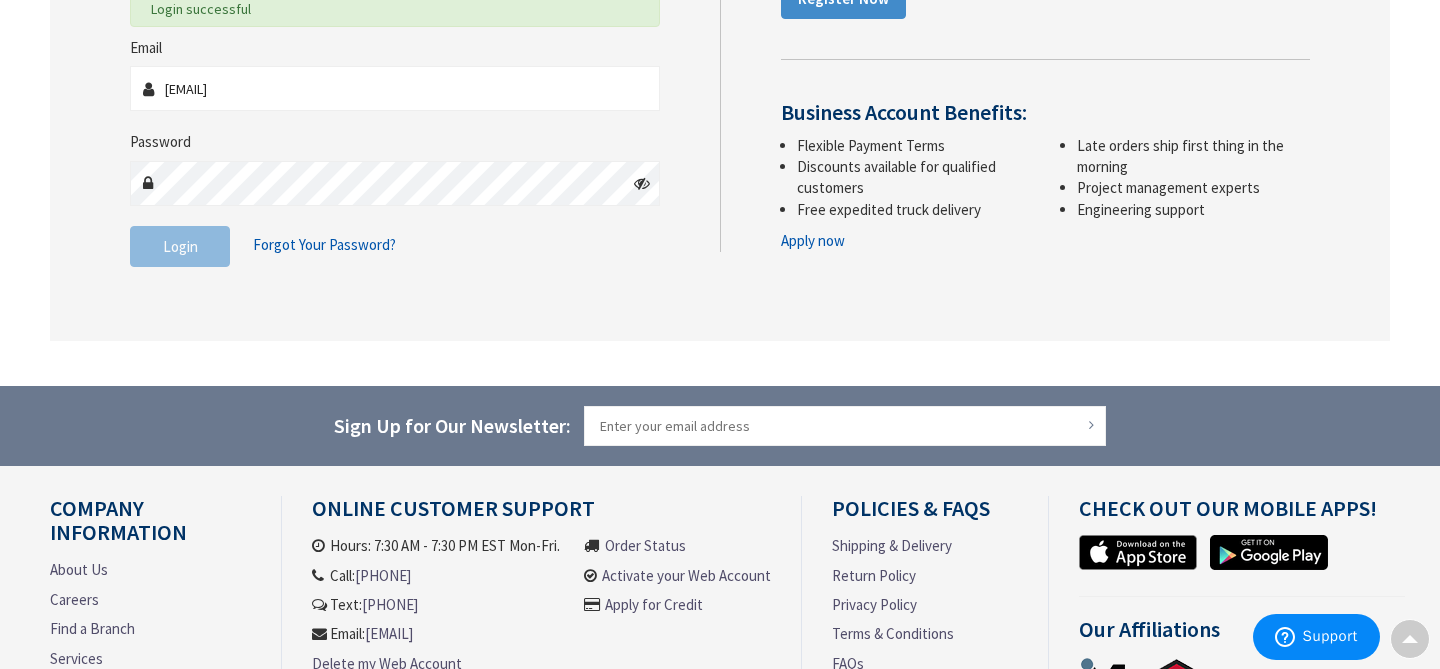 scroll, scrollTop: 0, scrollLeft: 0, axis: both 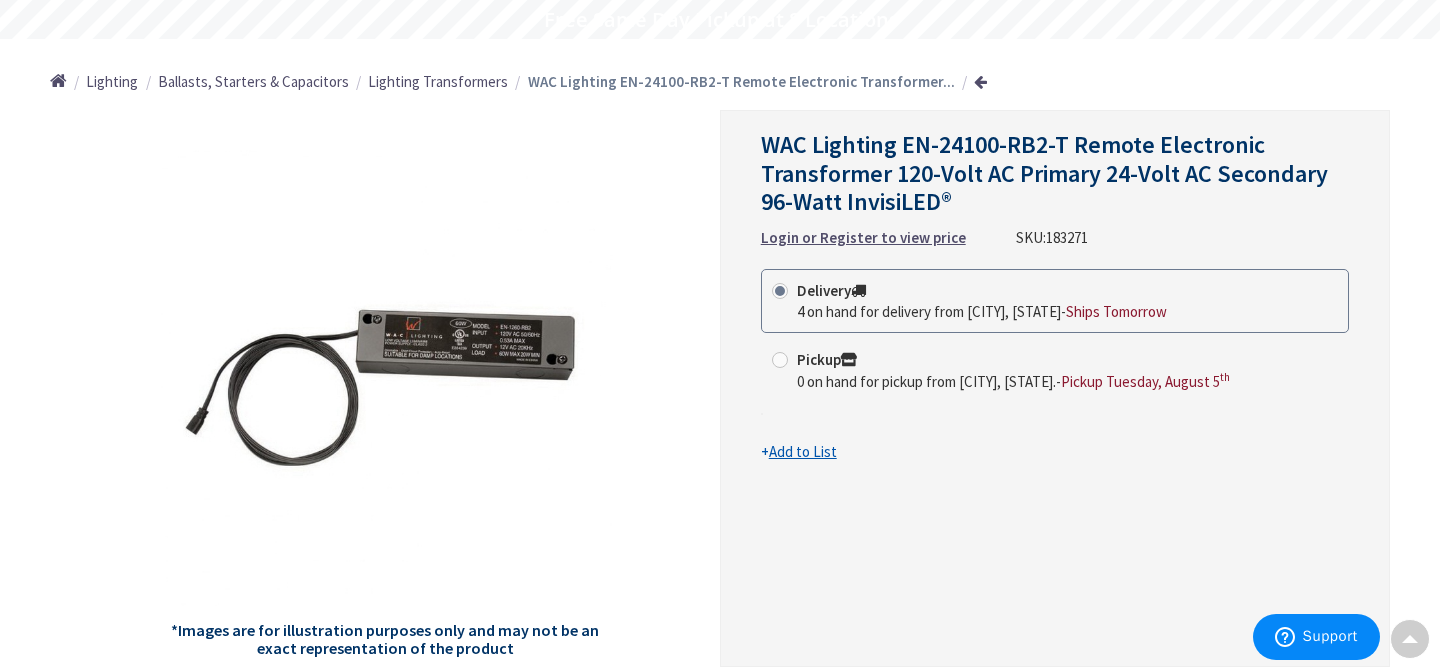 click at bounding box center (780, 360) 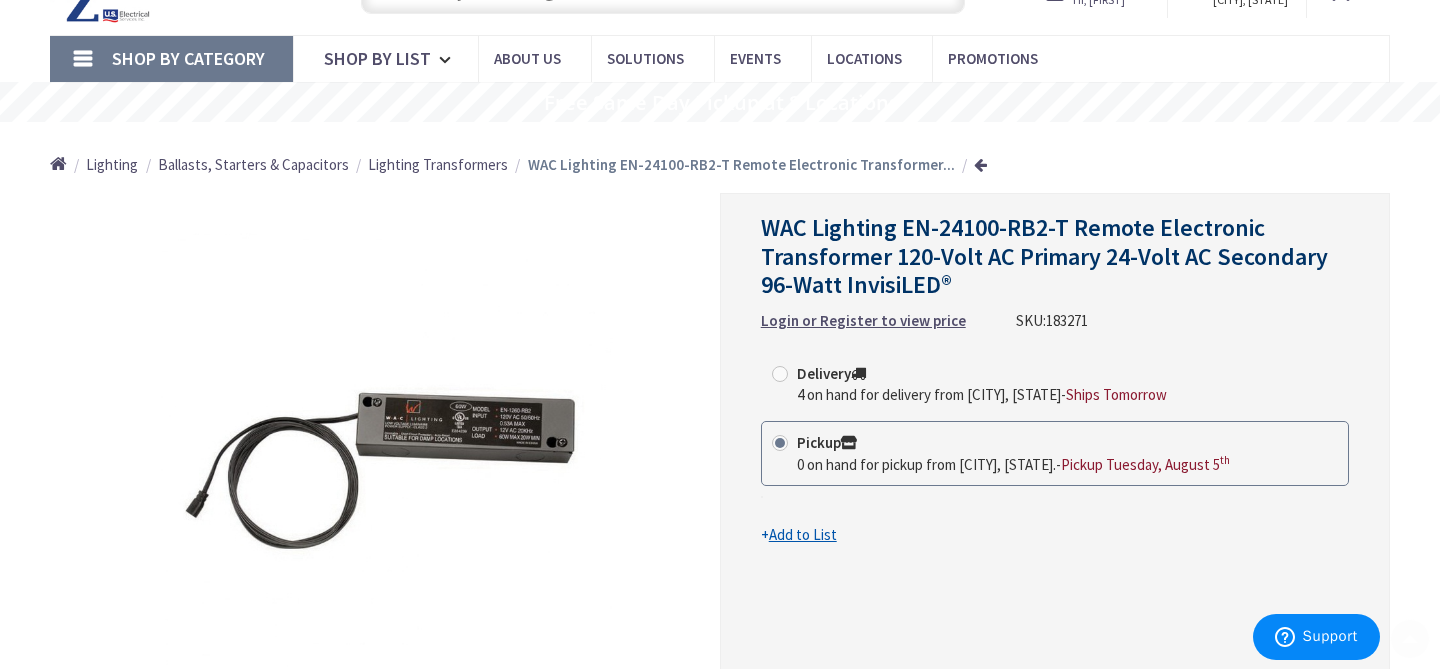 scroll, scrollTop: 102, scrollLeft: 0, axis: vertical 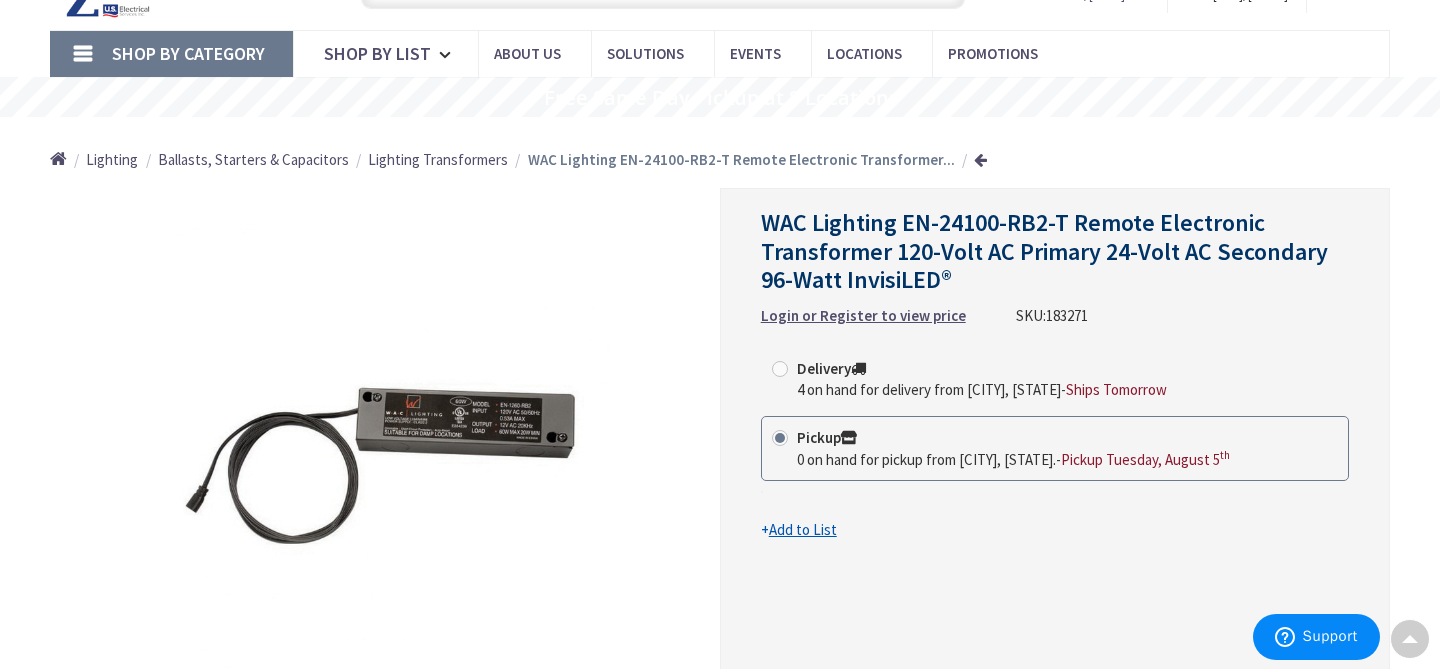 click on "Login or Register to view price" at bounding box center (863, 315) 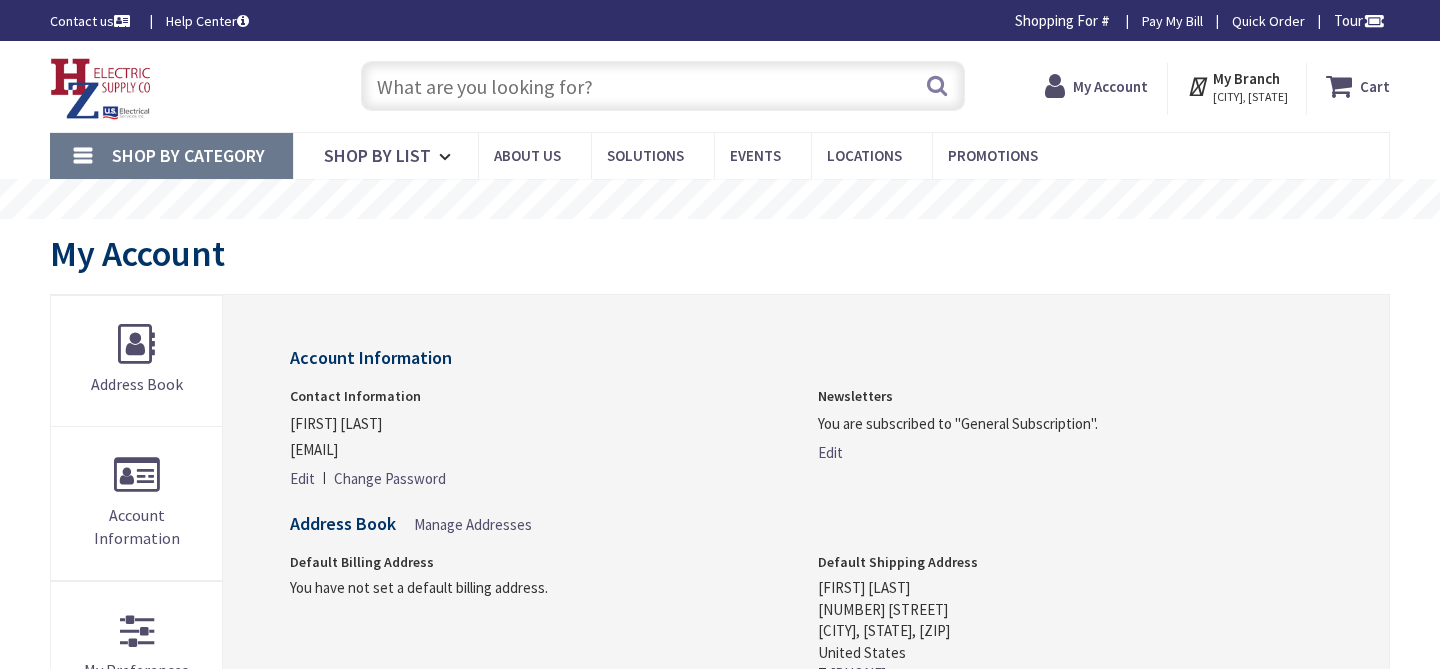 scroll, scrollTop: 0, scrollLeft: 0, axis: both 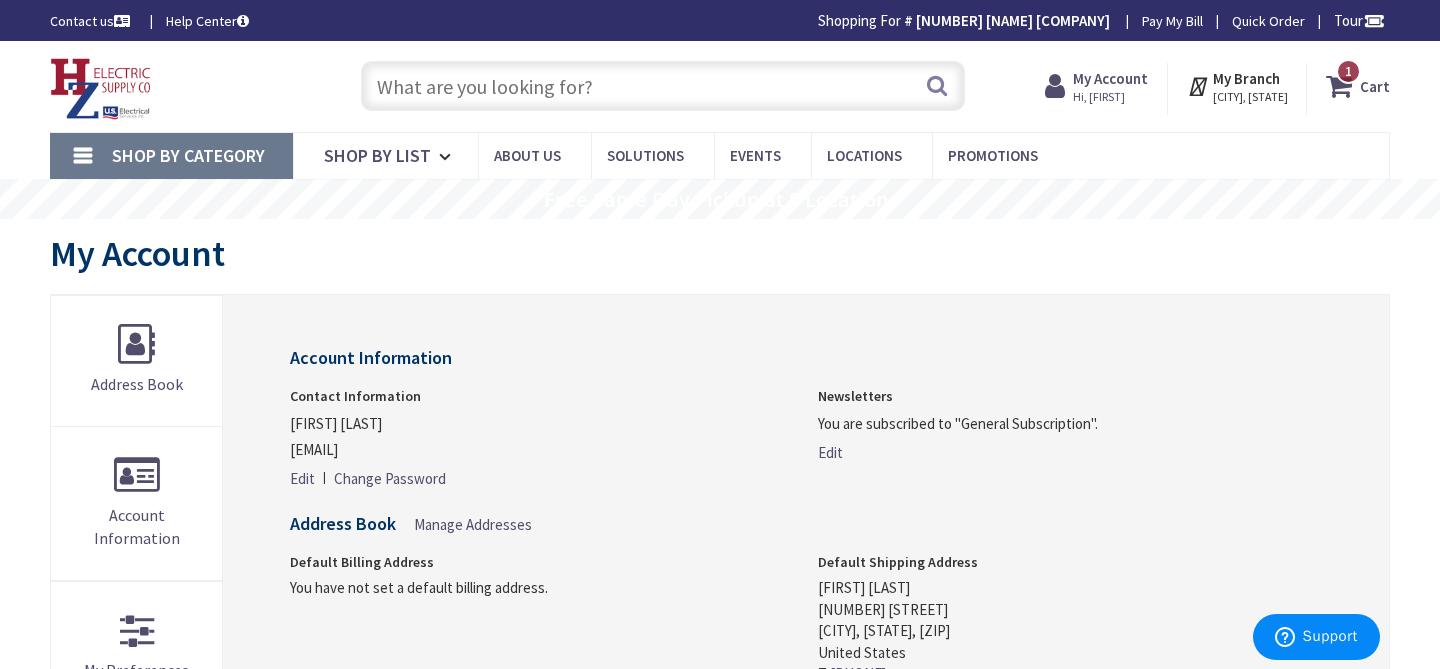 click on "1
1
items" at bounding box center (1348, 71) 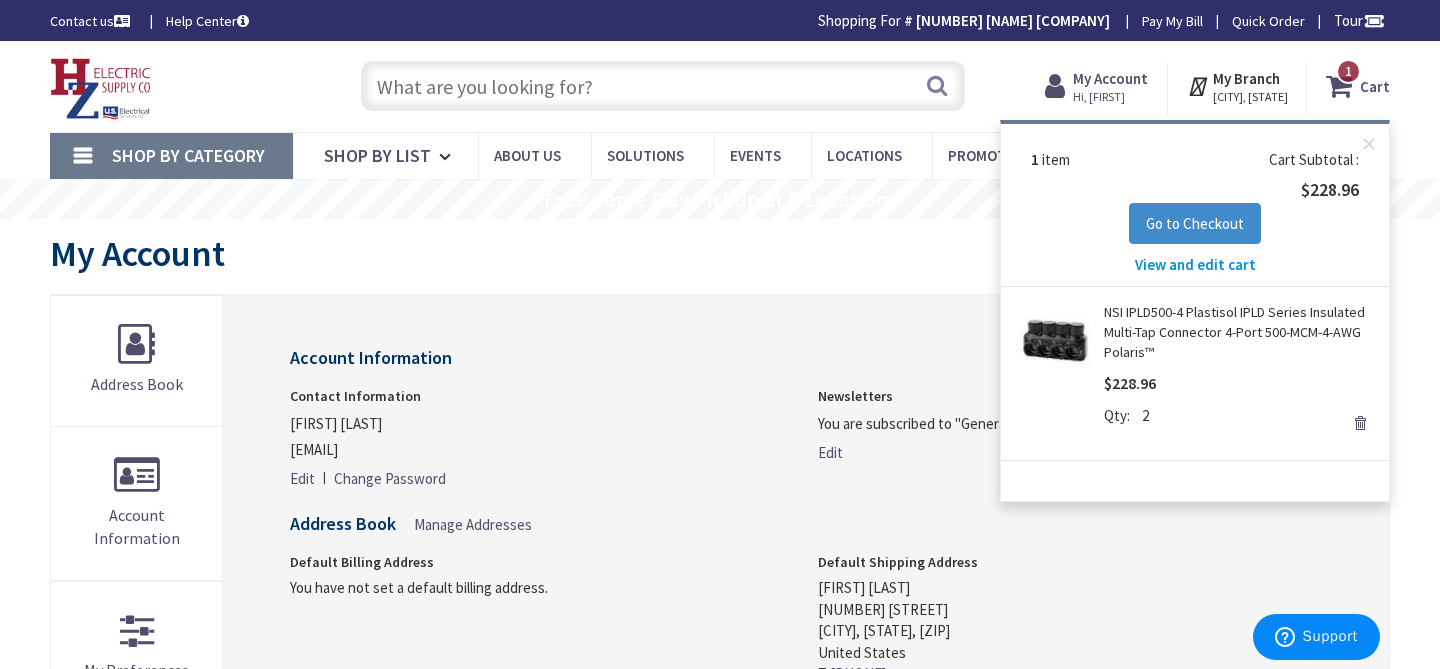 click on "Remove" at bounding box center [1360, 423] 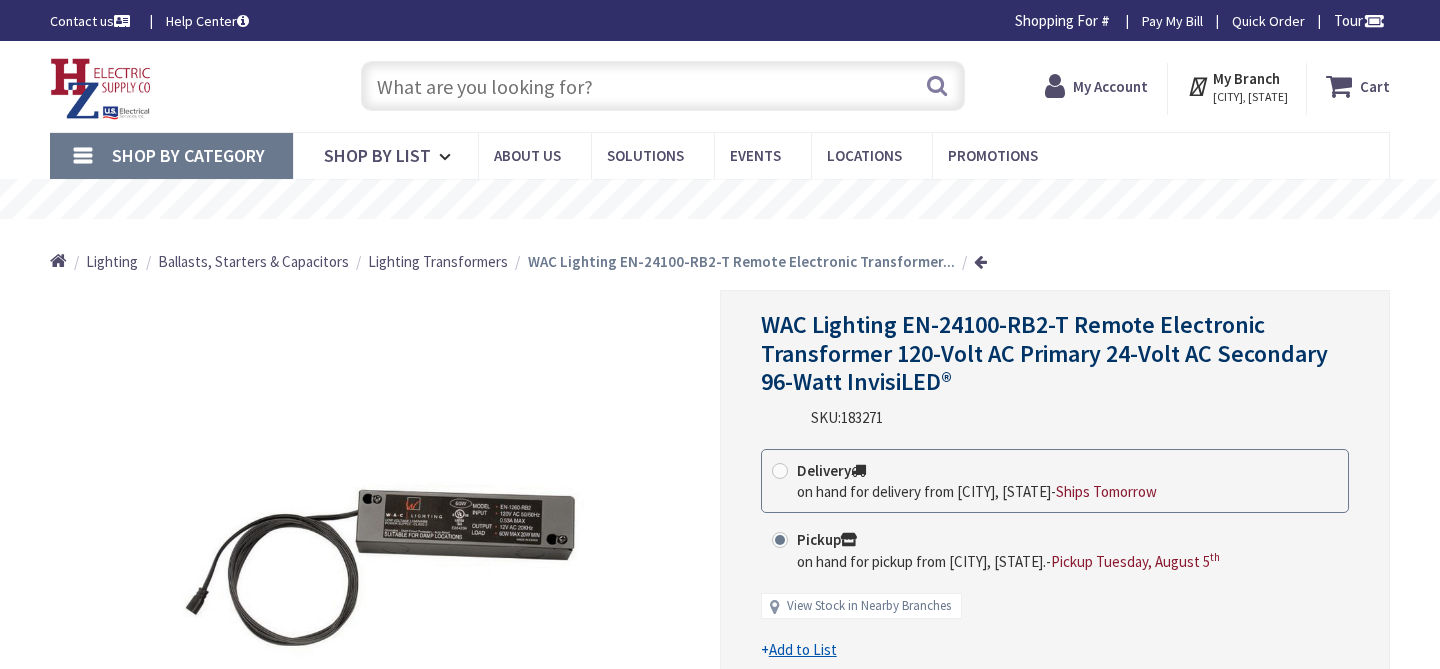 scroll, scrollTop: 102, scrollLeft: 0, axis: vertical 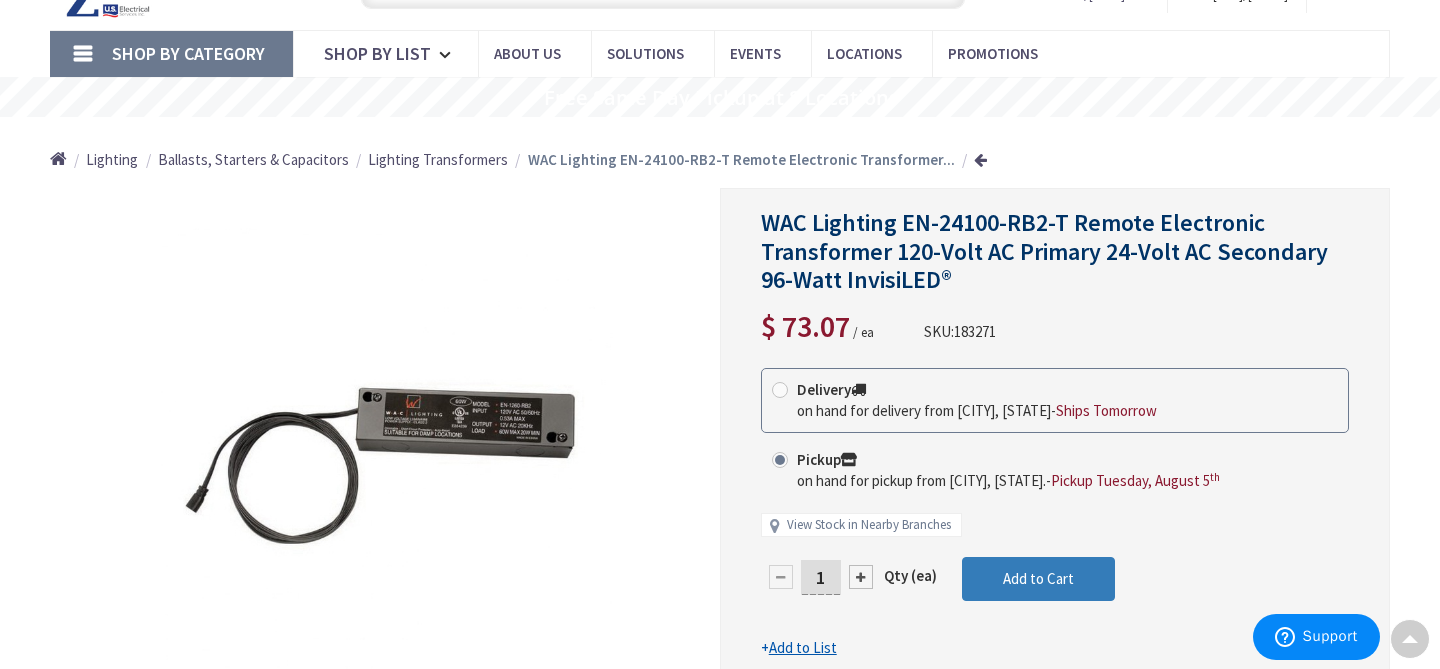 click on "Add to Cart" at bounding box center [1038, 578] 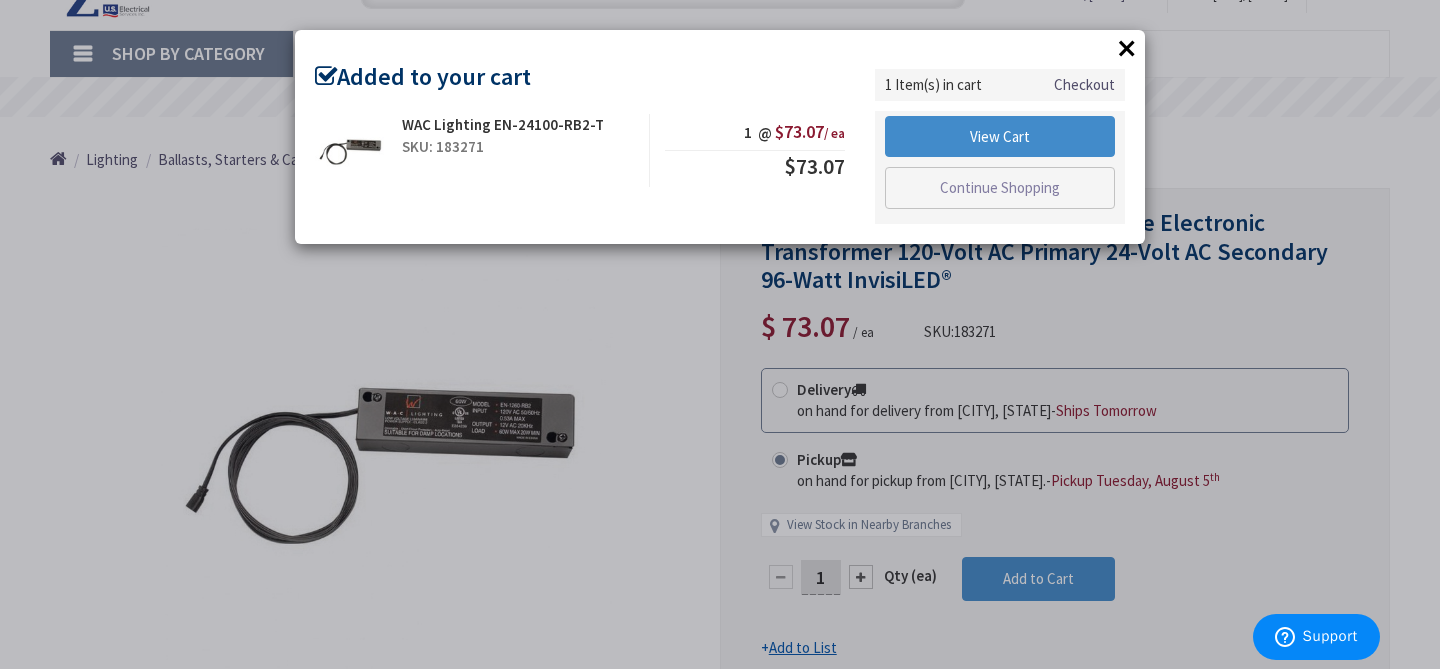 click on "Checkout" at bounding box center [1084, 84] 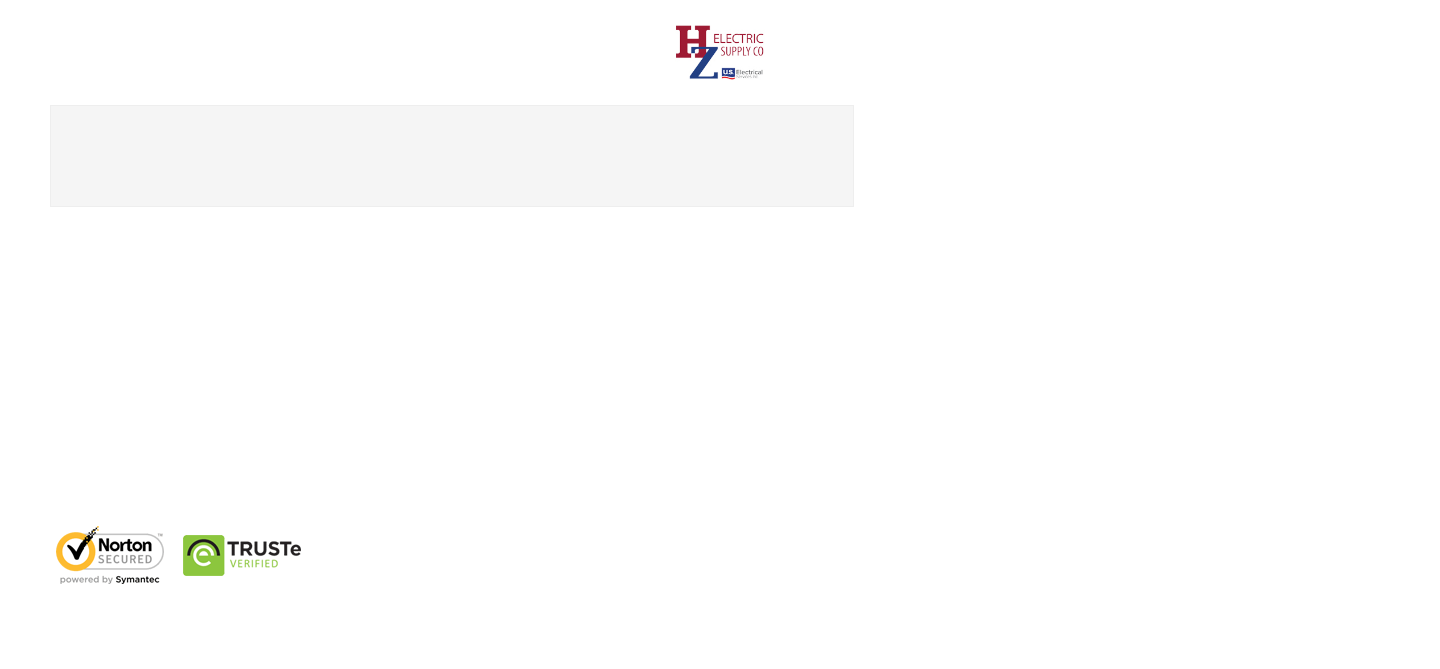 scroll, scrollTop: 0, scrollLeft: 0, axis: both 